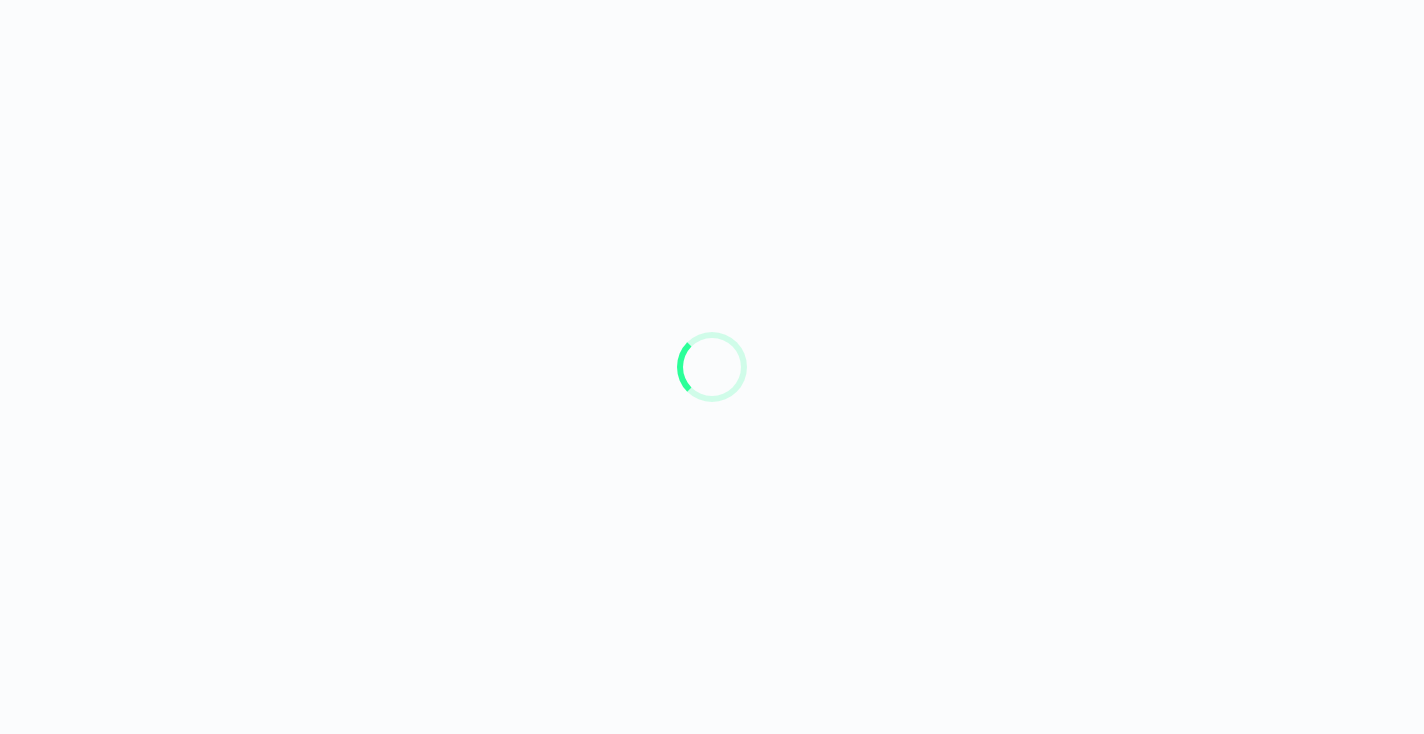 scroll, scrollTop: 0, scrollLeft: 0, axis: both 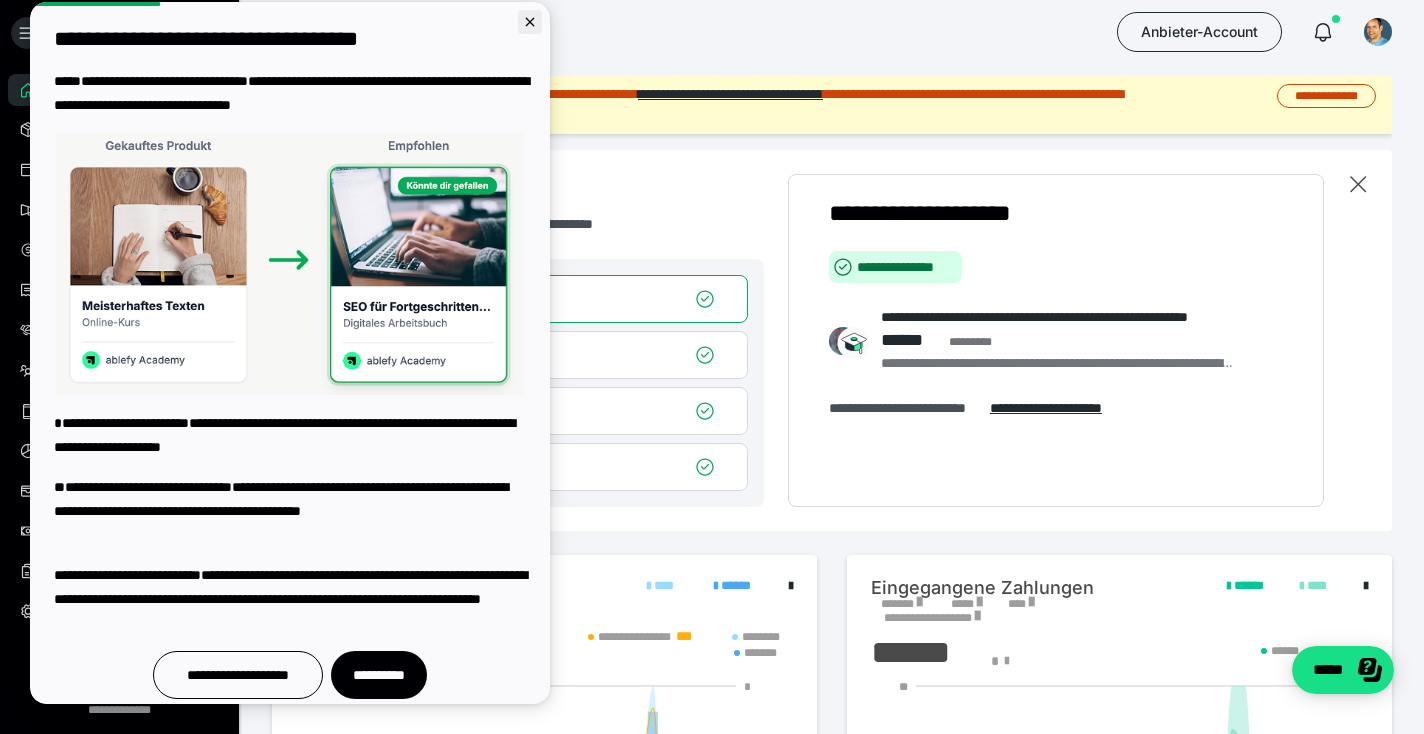 click 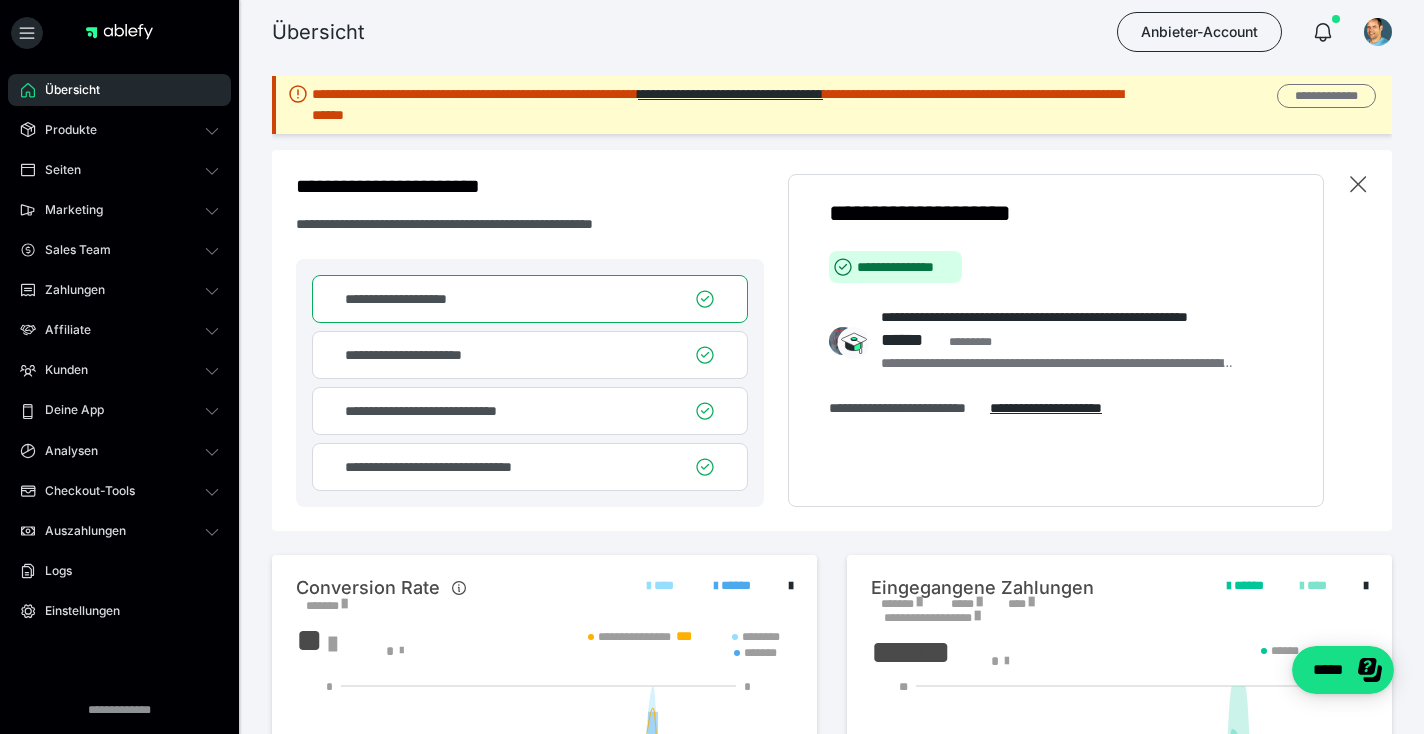 click on "**********" at bounding box center [1326, 96] 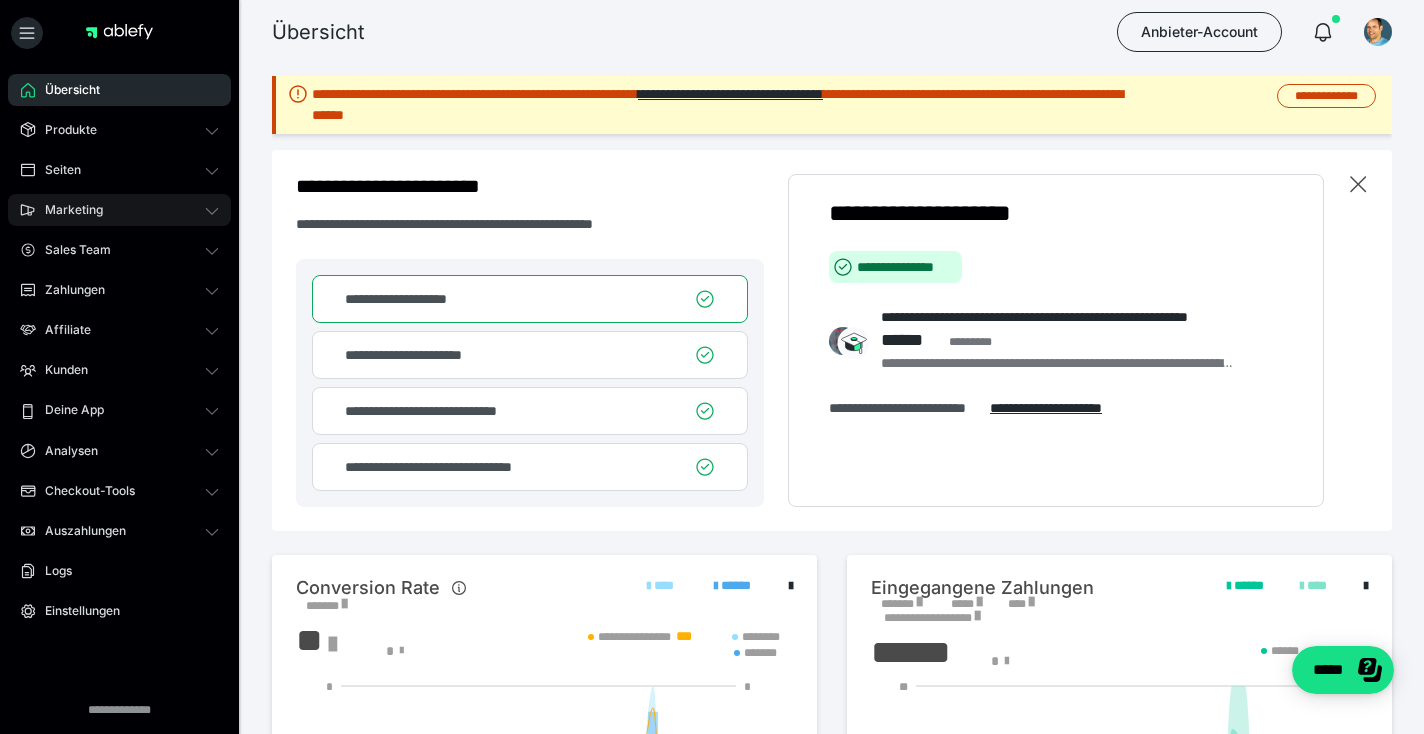 click on "Marketing" at bounding box center (67, 210) 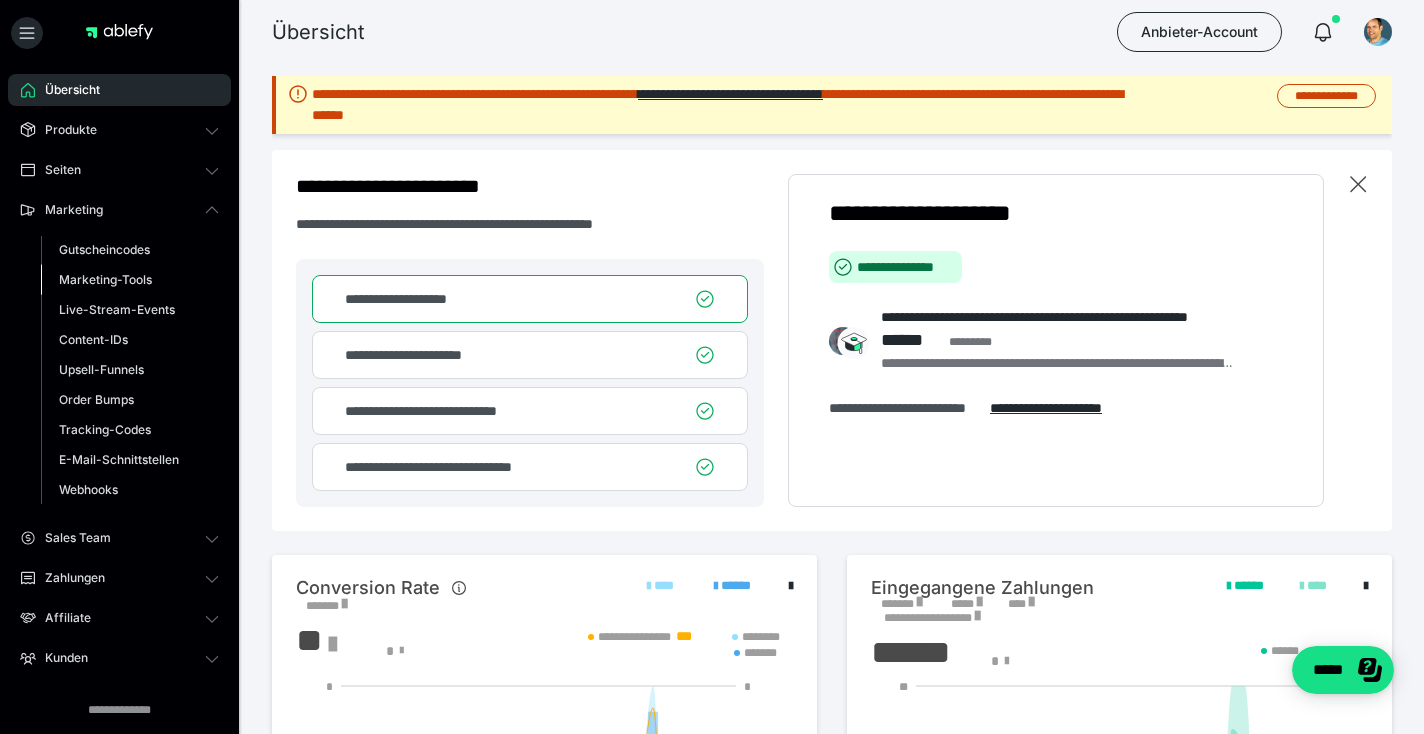 click on "Marketing-Tools" at bounding box center (105, 279) 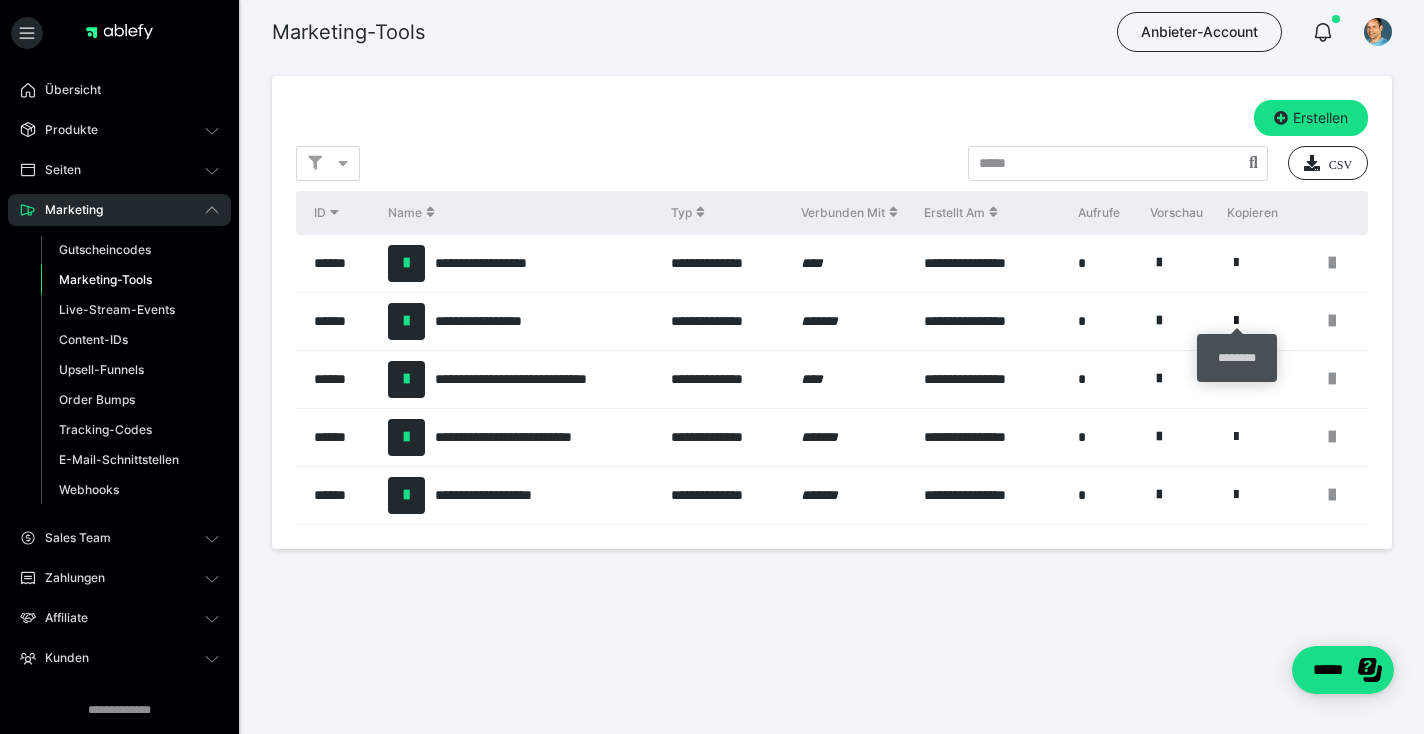 click at bounding box center (1236, 321) 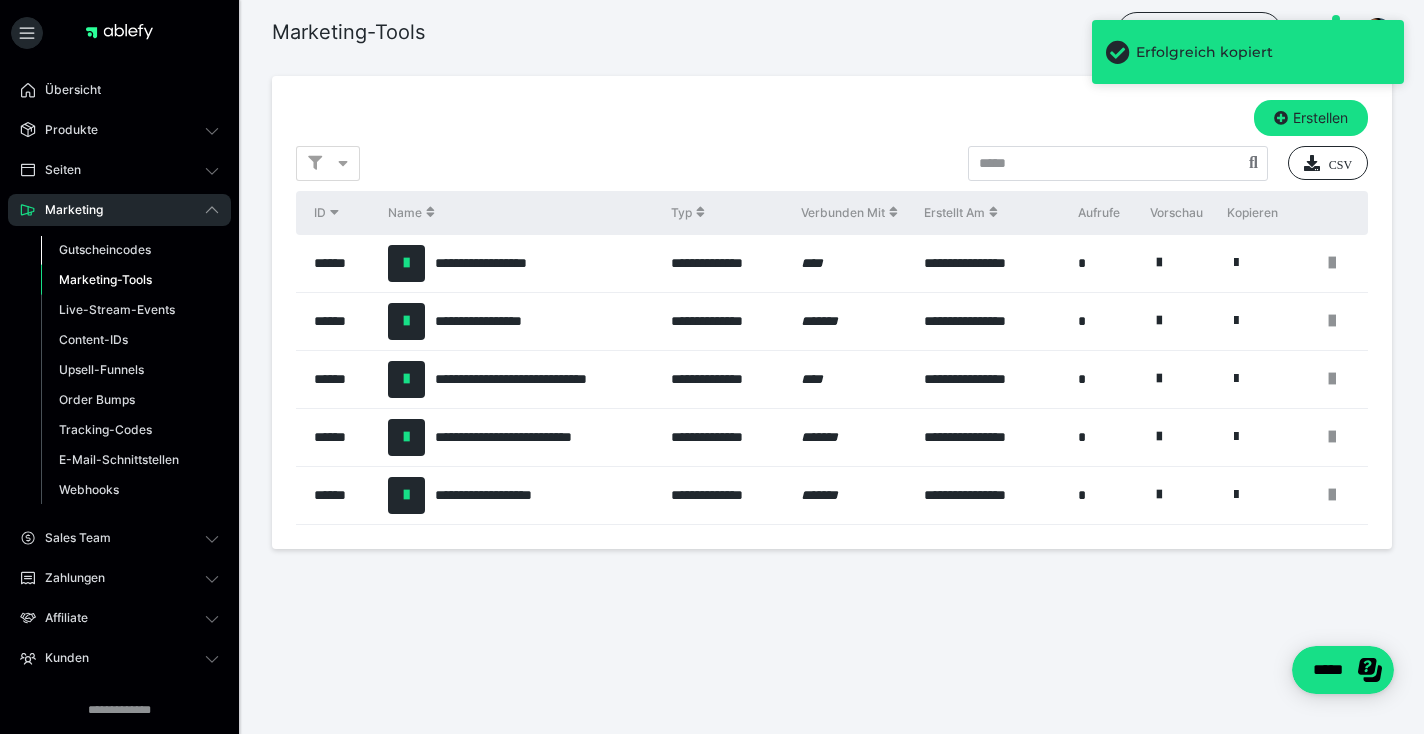 click on "Gutscheincodes" at bounding box center [105, 249] 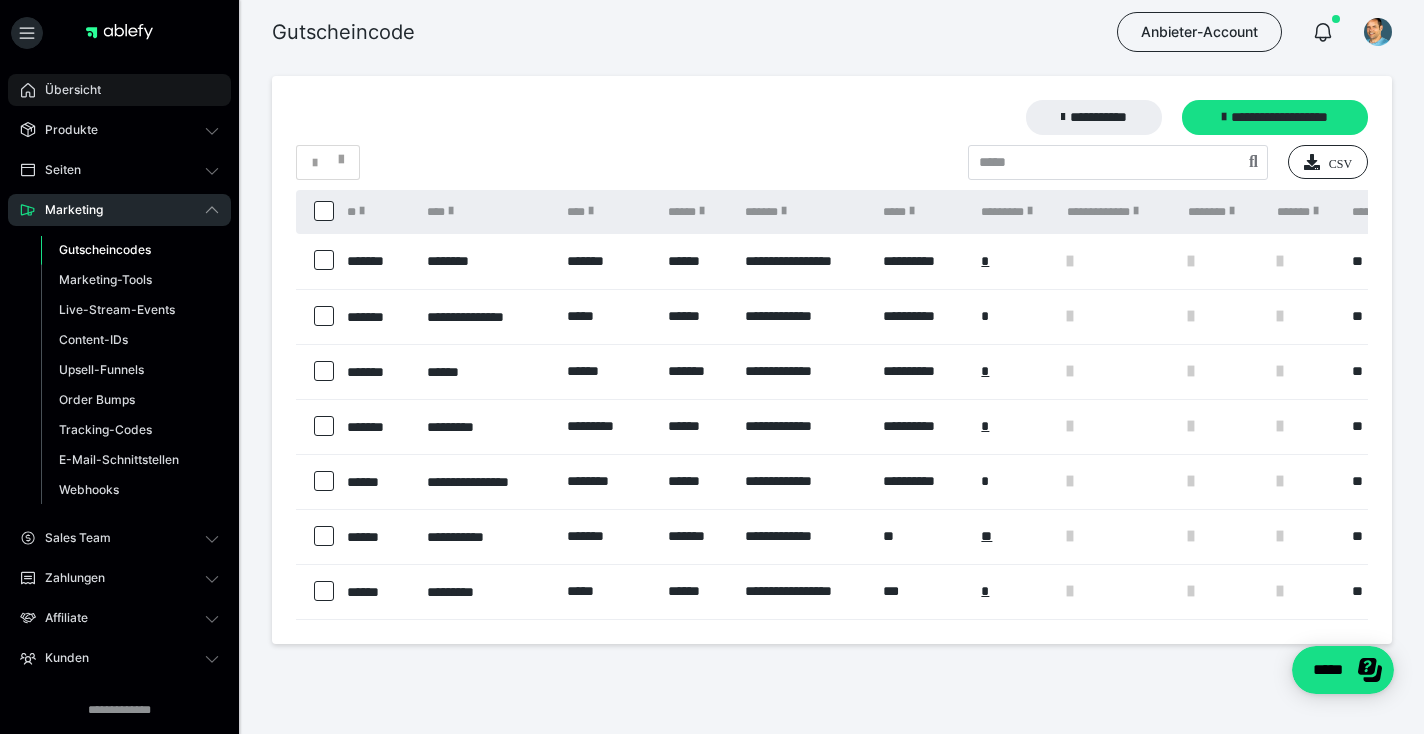 click on "Übersicht" at bounding box center [66, 90] 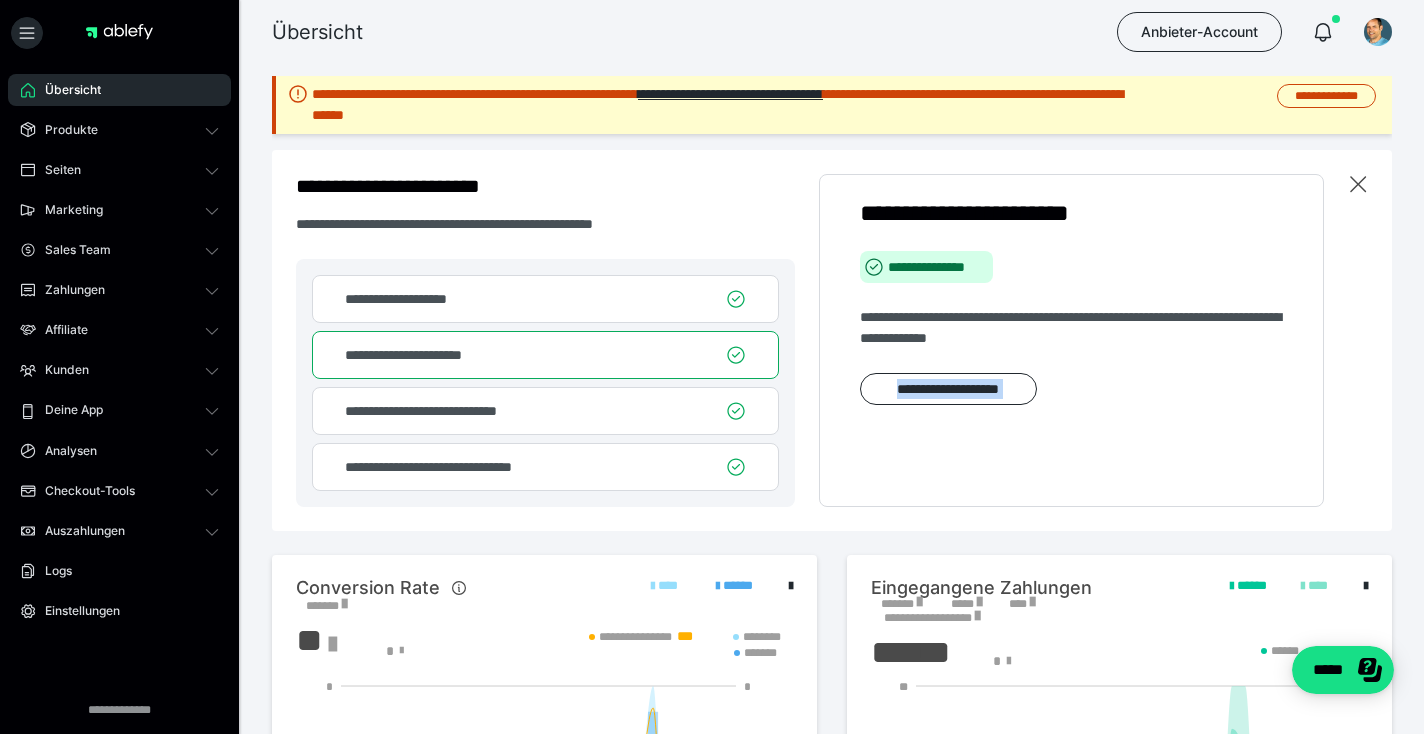 drag, startPoint x: 1412, startPoint y: 256, endPoint x: 1412, endPoint y: 337, distance: 81 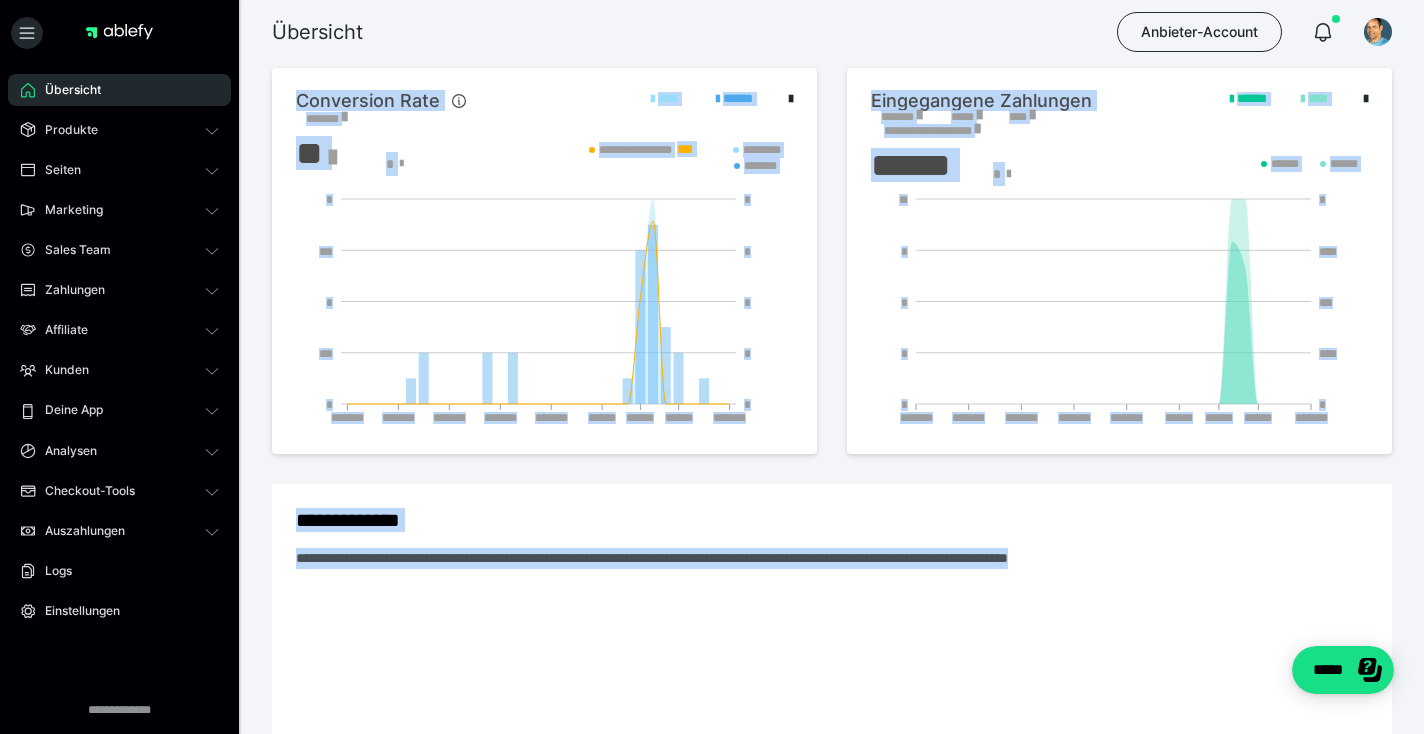 scroll, scrollTop: 550, scrollLeft: 0, axis: vertical 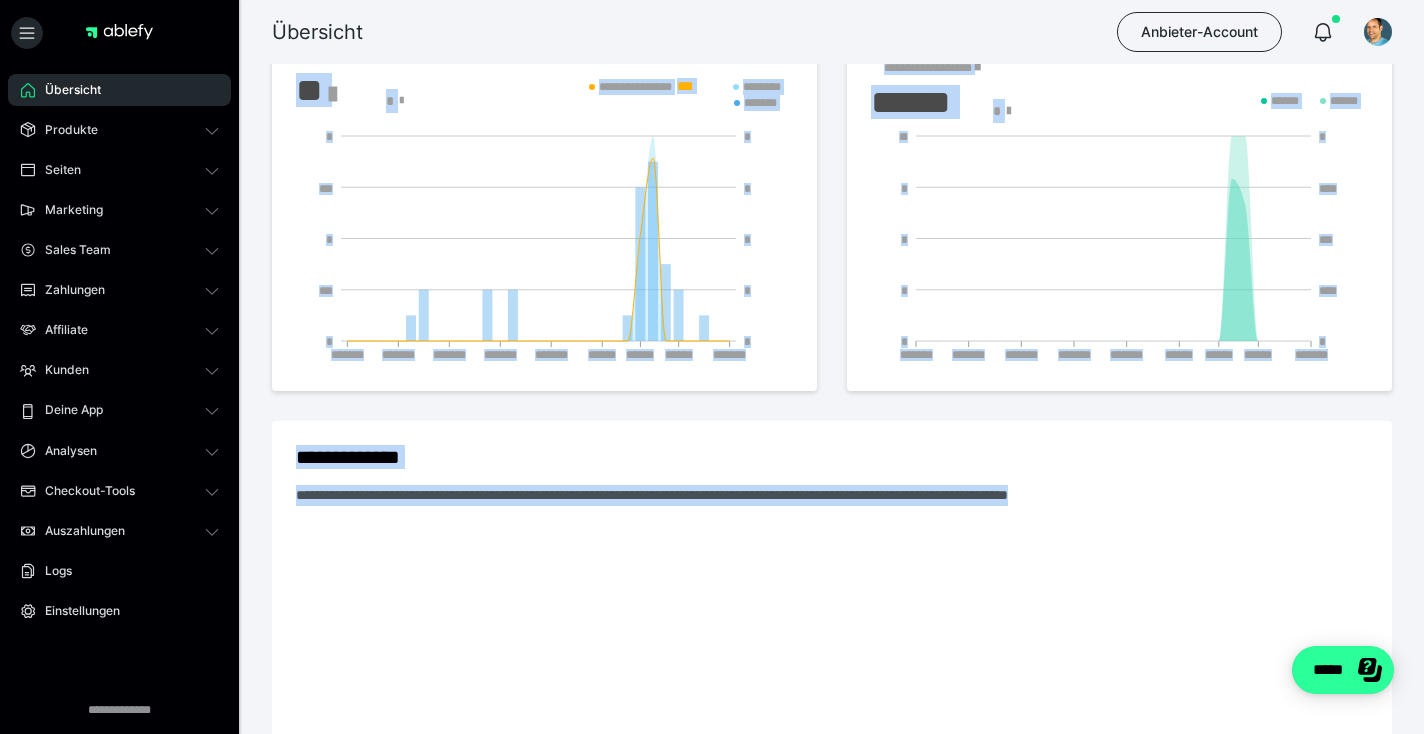 drag, startPoint x: 1417, startPoint y: 233, endPoint x: 1378, endPoint y: 568, distance: 337.2625 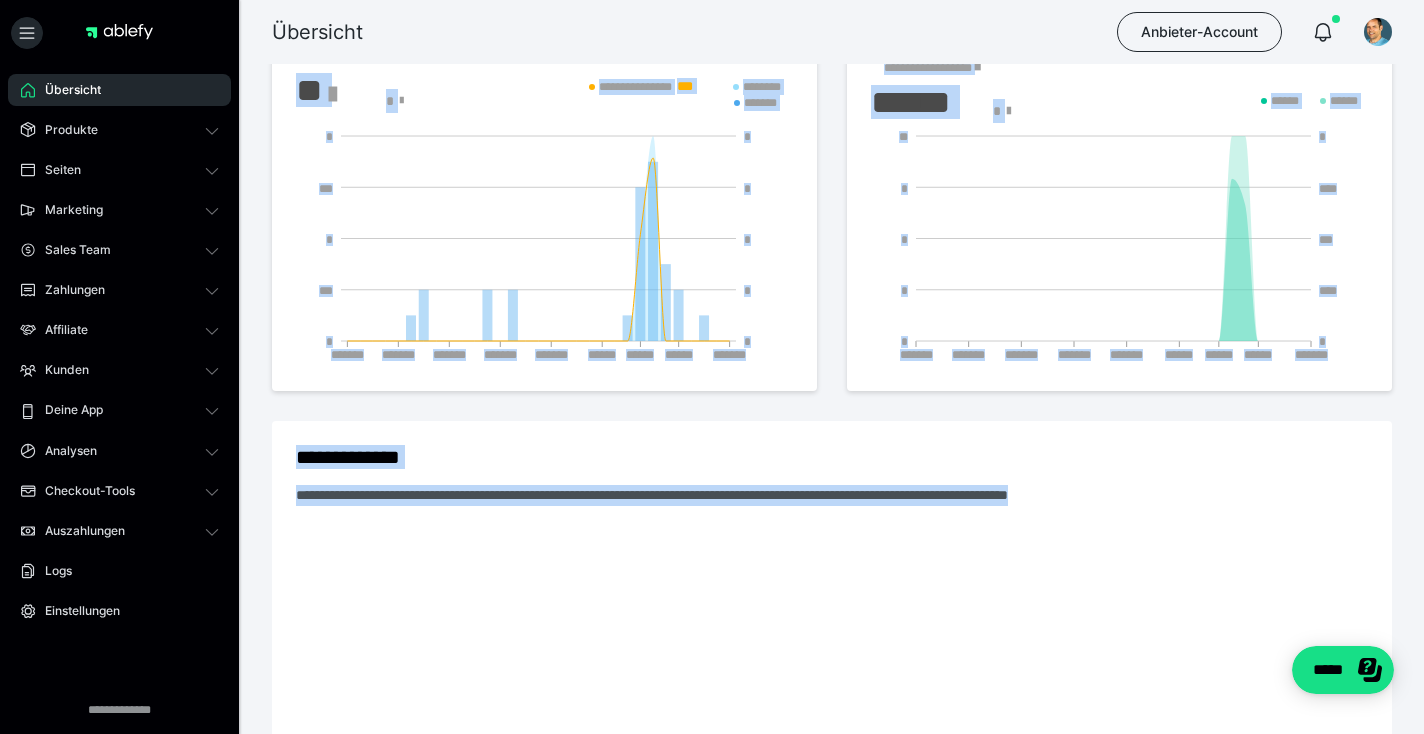 click at bounding box center (965, 630) 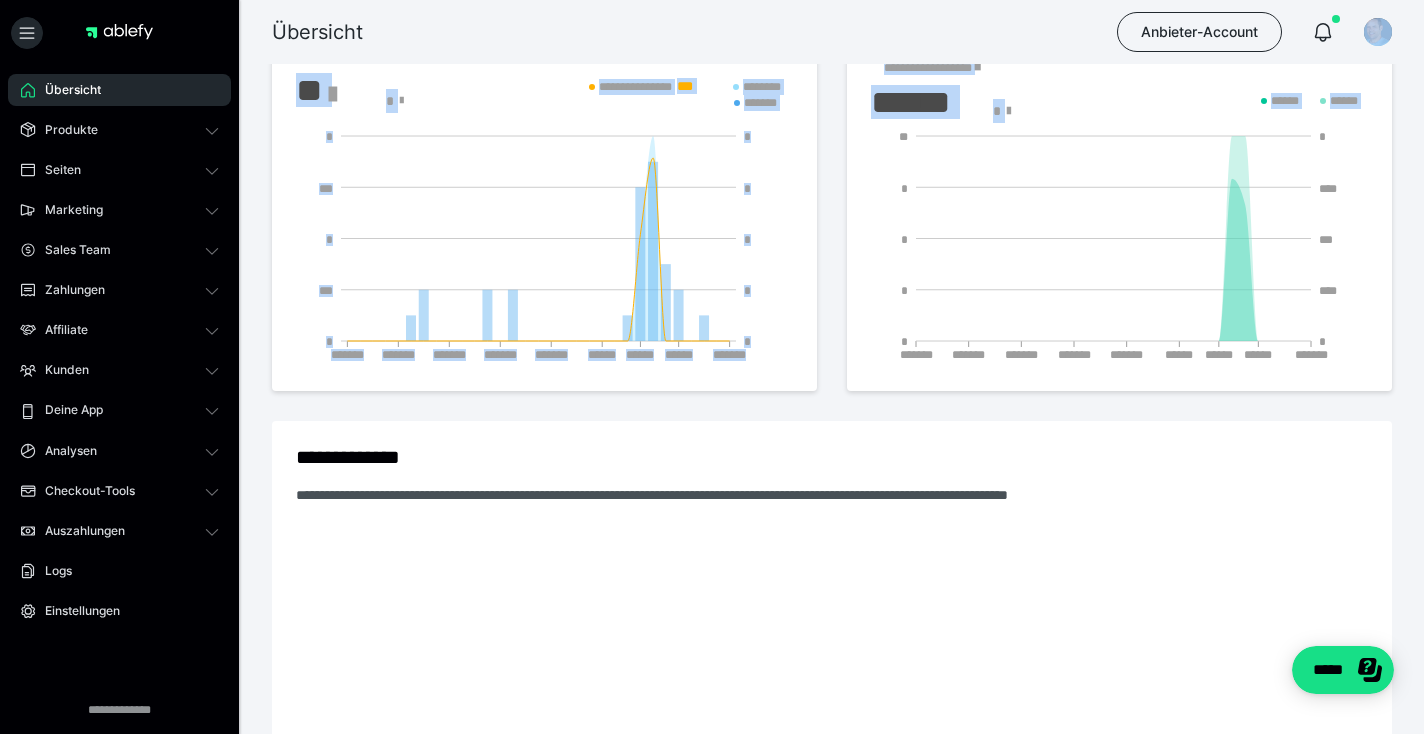 drag, startPoint x: 1416, startPoint y: 300, endPoint x: 1420, endPoint y: 58, distance: 242.03305 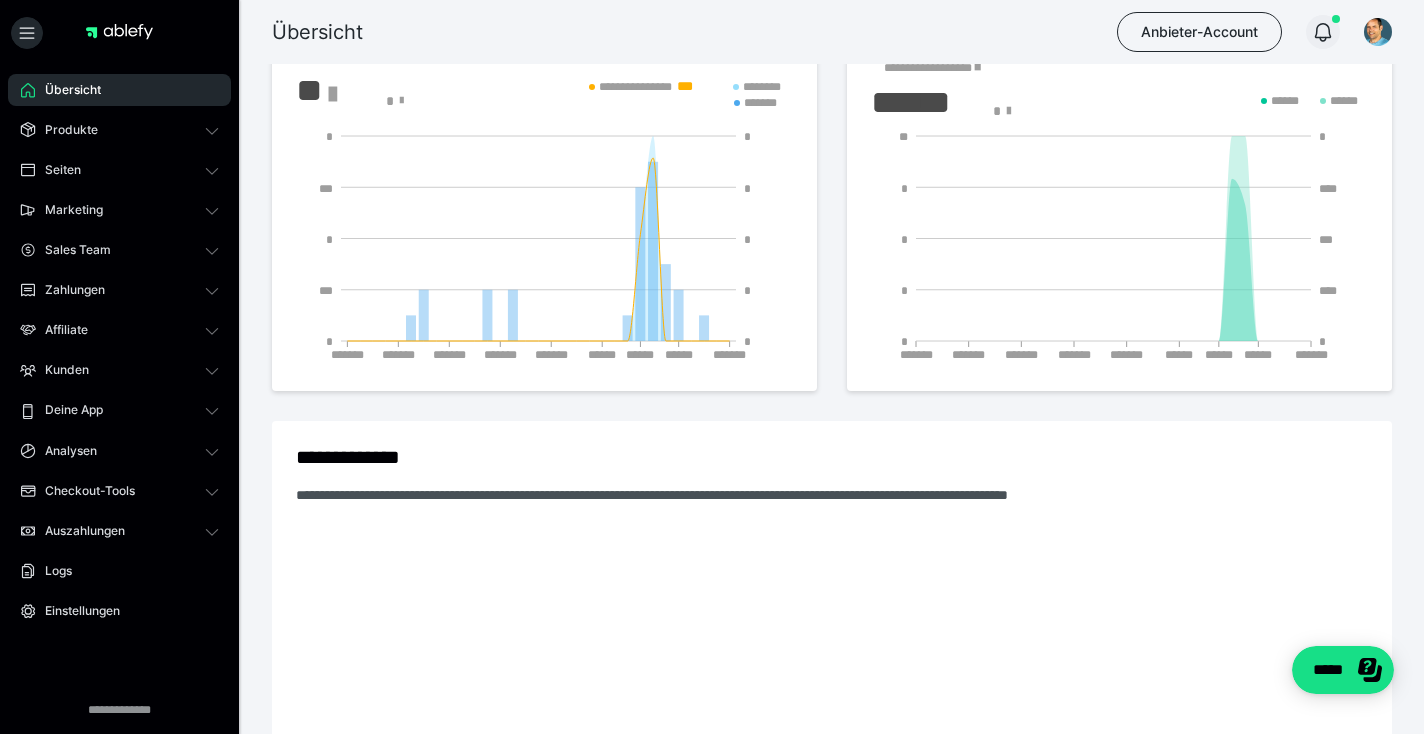click 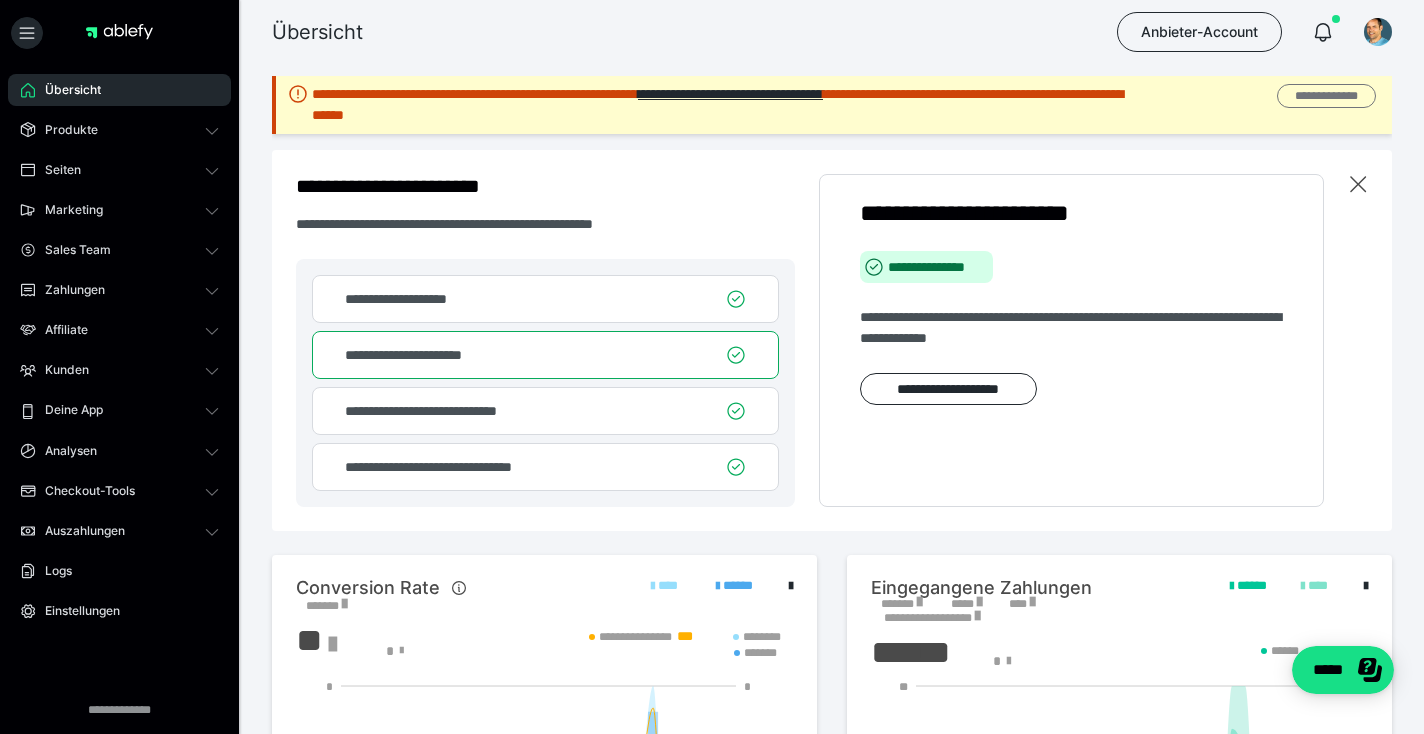 click on "**********" at bounding box center [1326, 96] 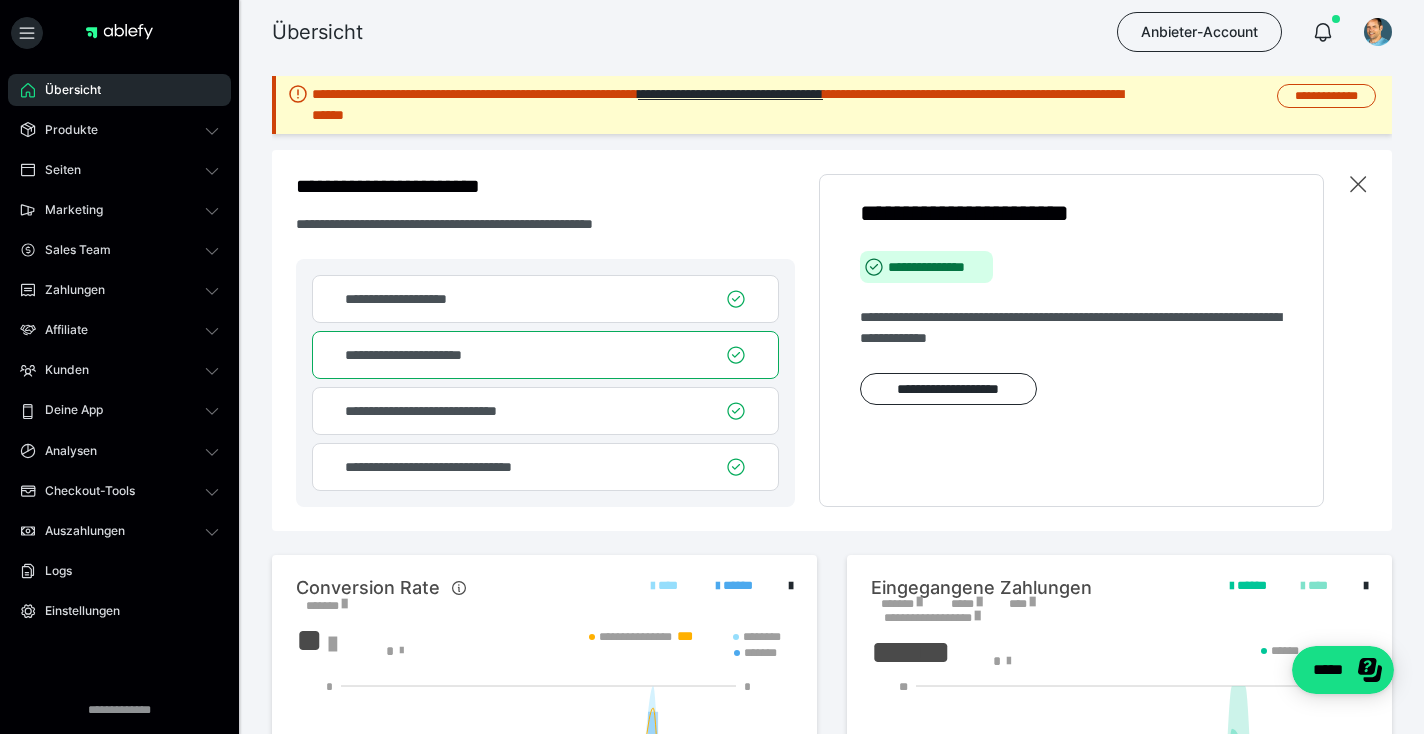 click on "**********" at bounding box center [729, 105] 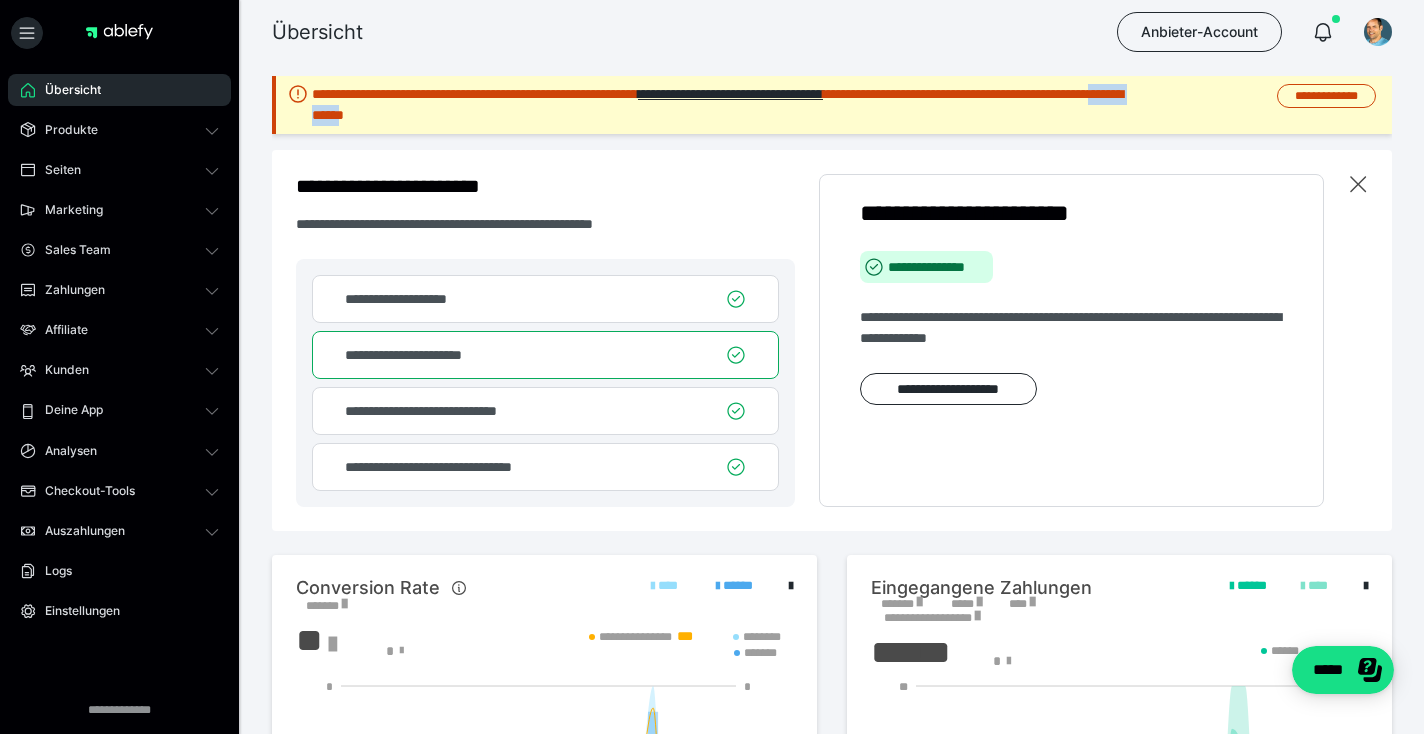 click on "**********" at bounding box center (729, 105) 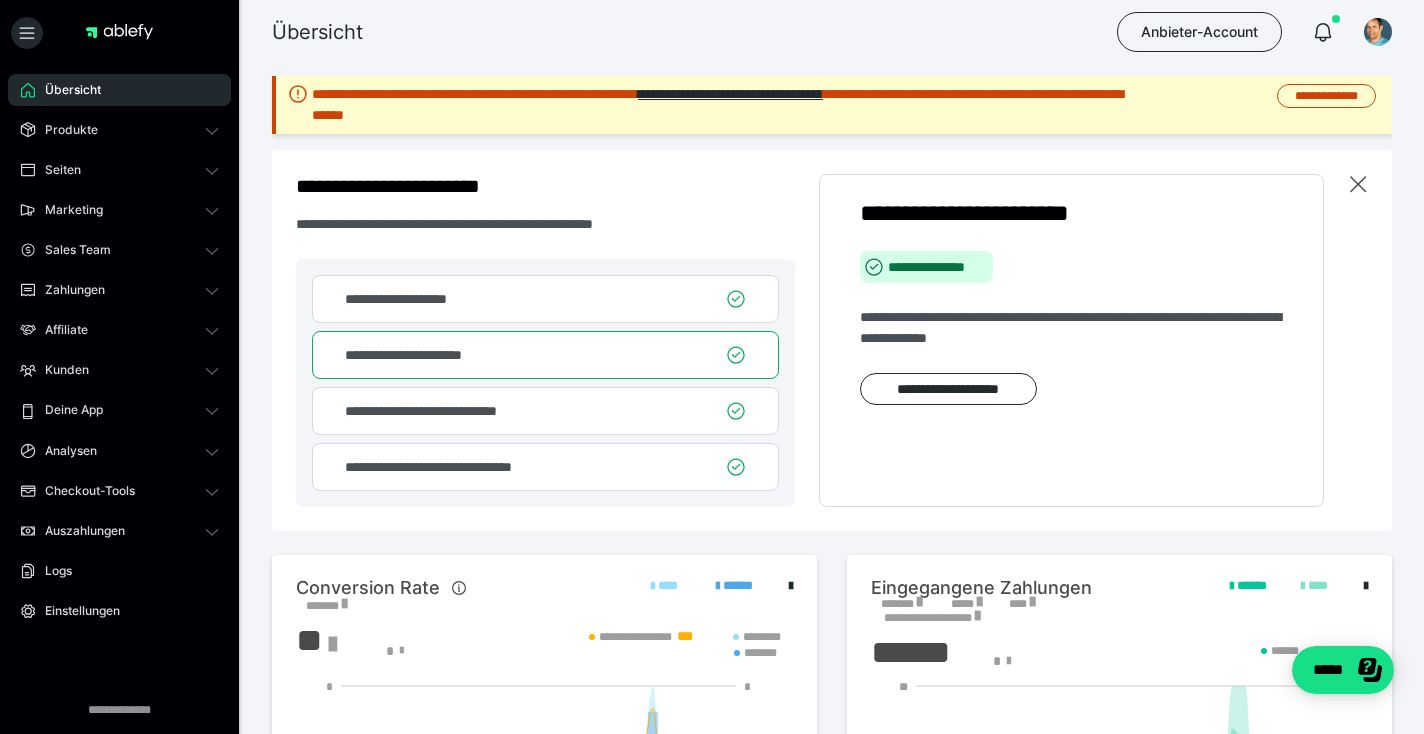 click on "**********" at bounding box center [729, 105] 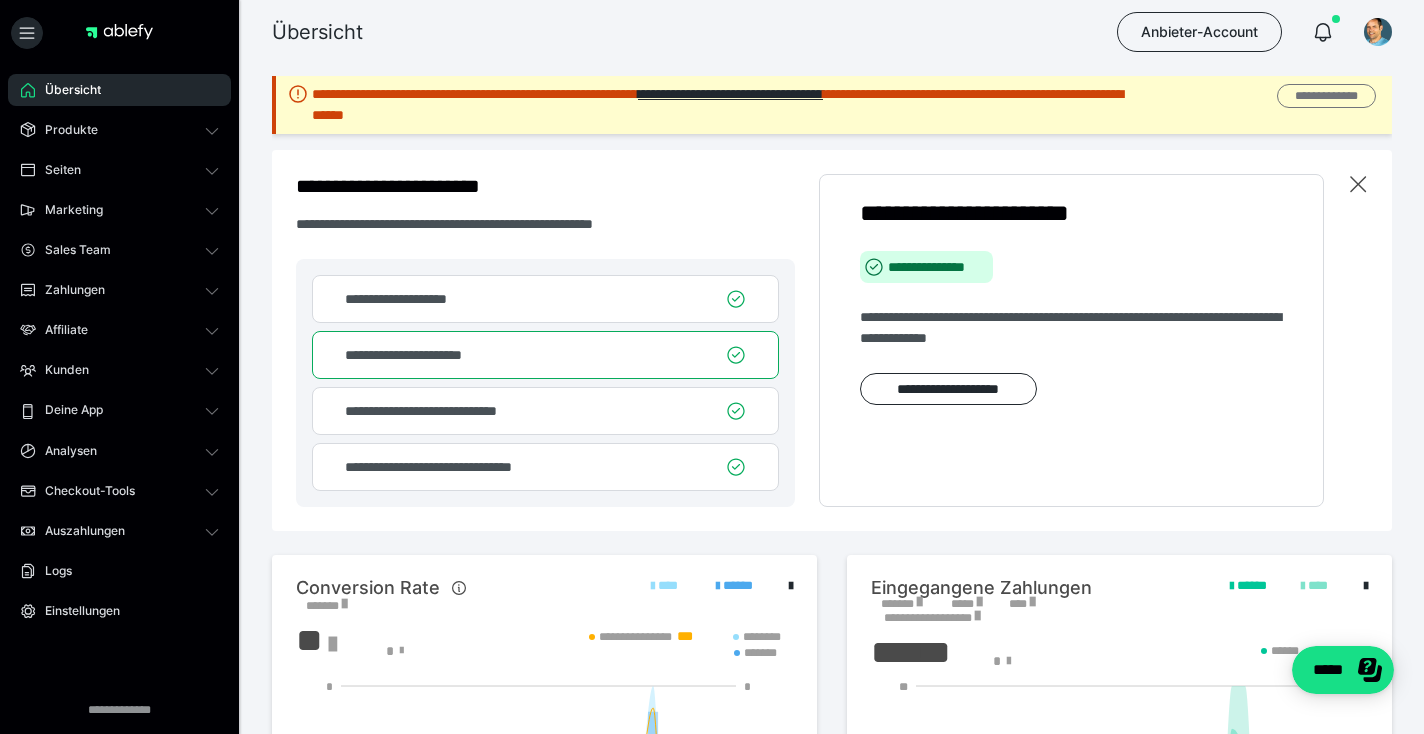 click on "**********" at bounding box center [1326, 96] 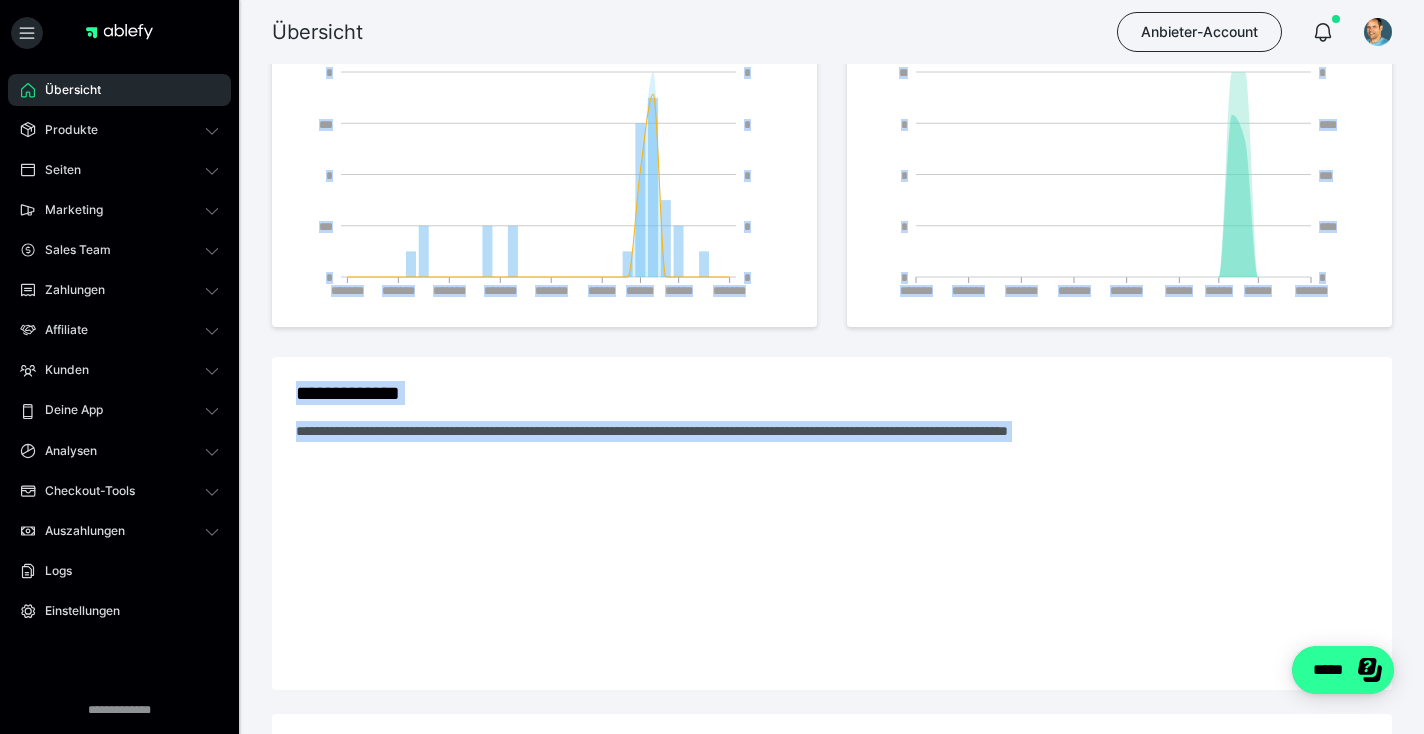 drag, startPoint x: 2707, startPoint y: 807, endPoint x: 1382, endPoint y: 690, distance: 1330.1556 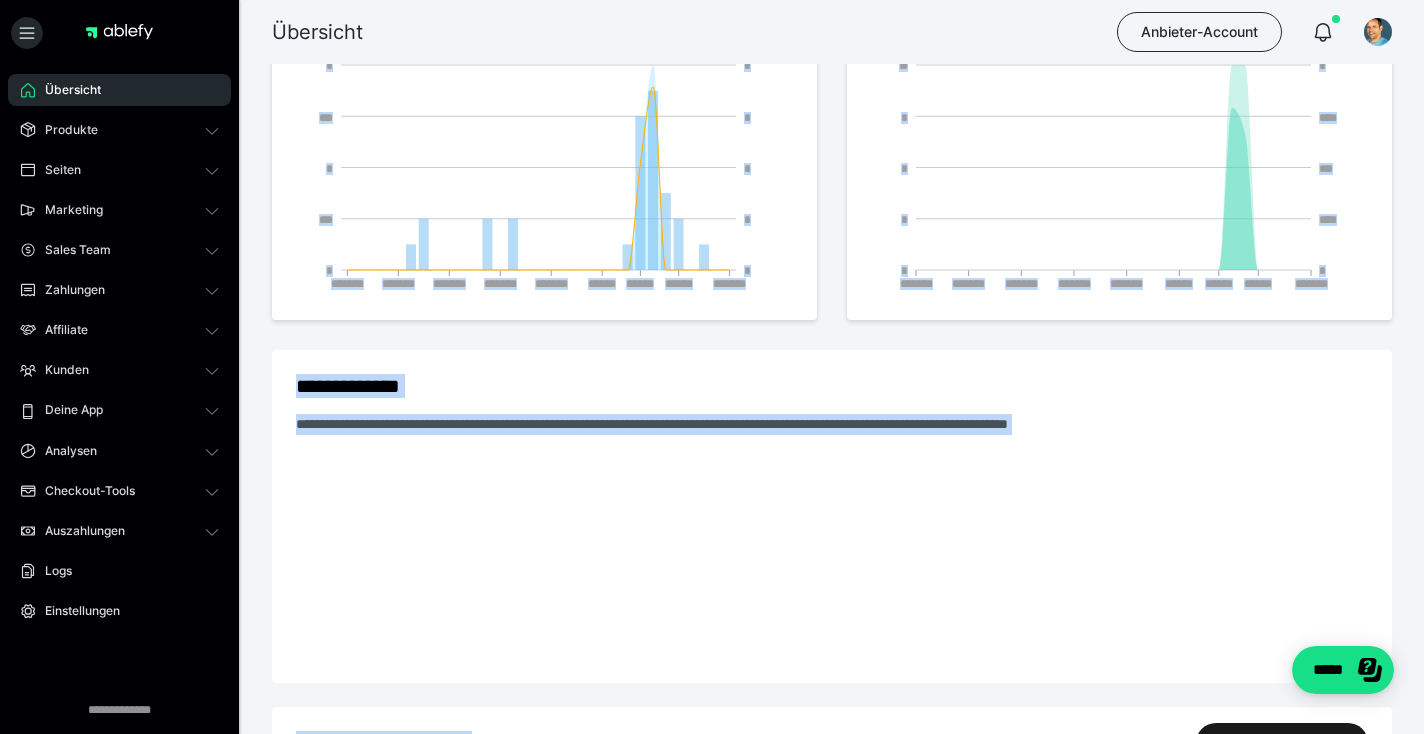 click at bounding box center (1231, 559) 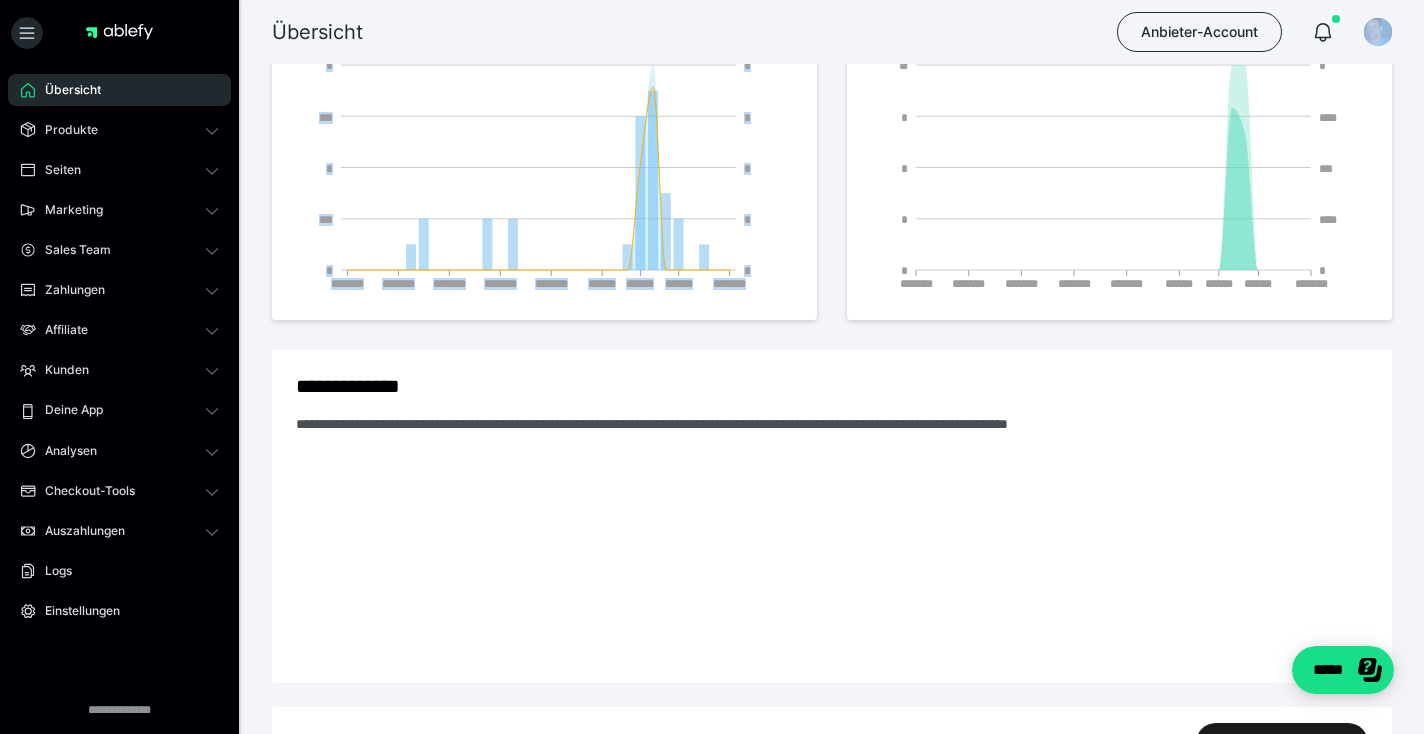 drag, startPoint x: 1415, startPoint y: 289, endPoint x: 1419, endPoint y: 26, distance: 263.03043 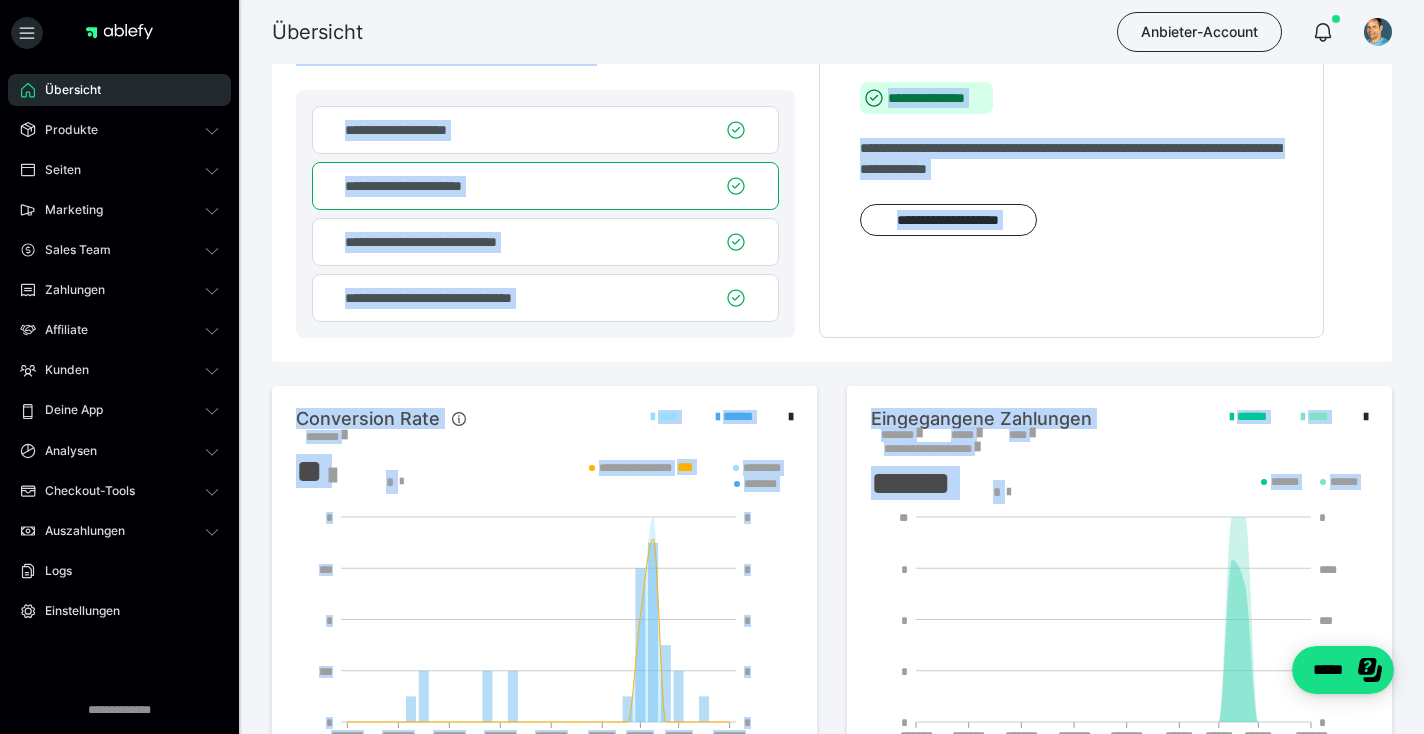 scroll, scrollTop: 0, scrollLeft: 0, axis: both 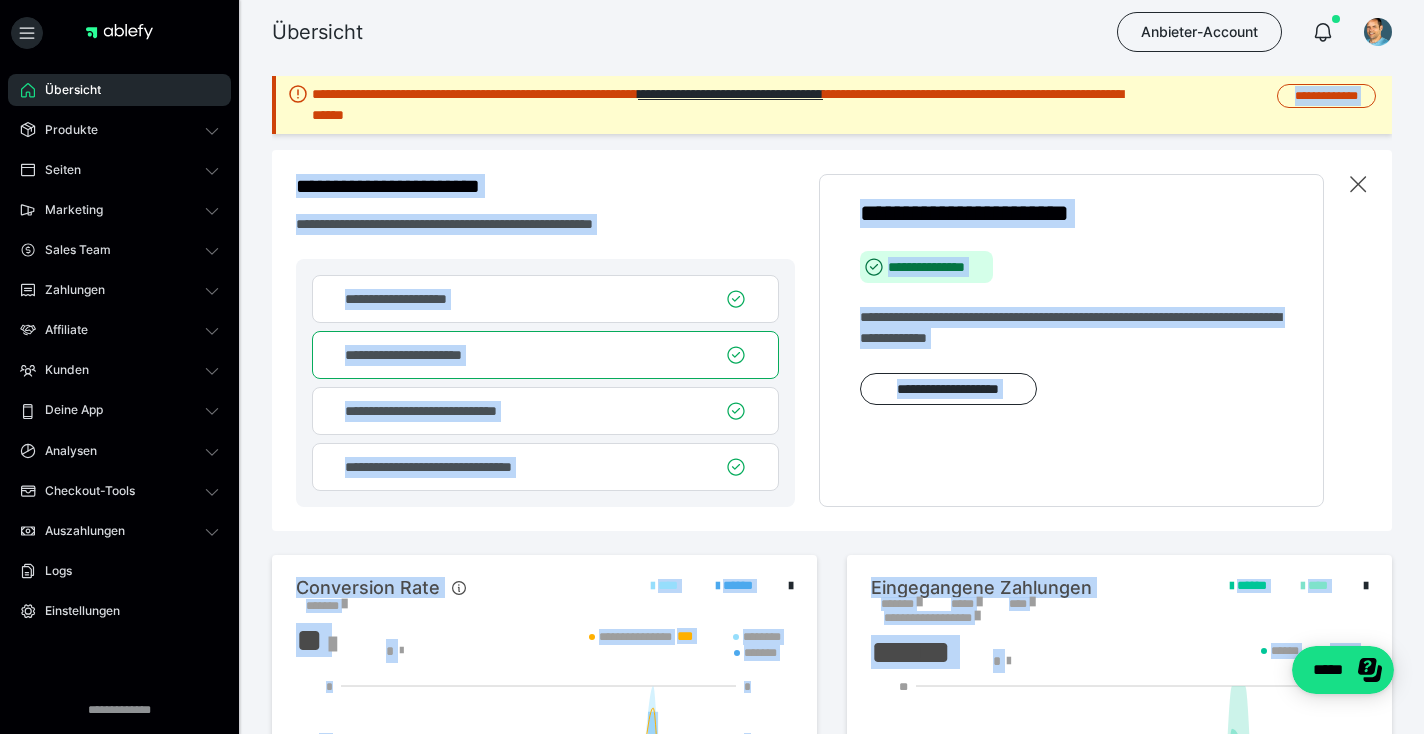 drag, startPoint x: 1418, startPoint y: 258, endPoint x: 1404, endPoint y: -105, distance: 363.26987 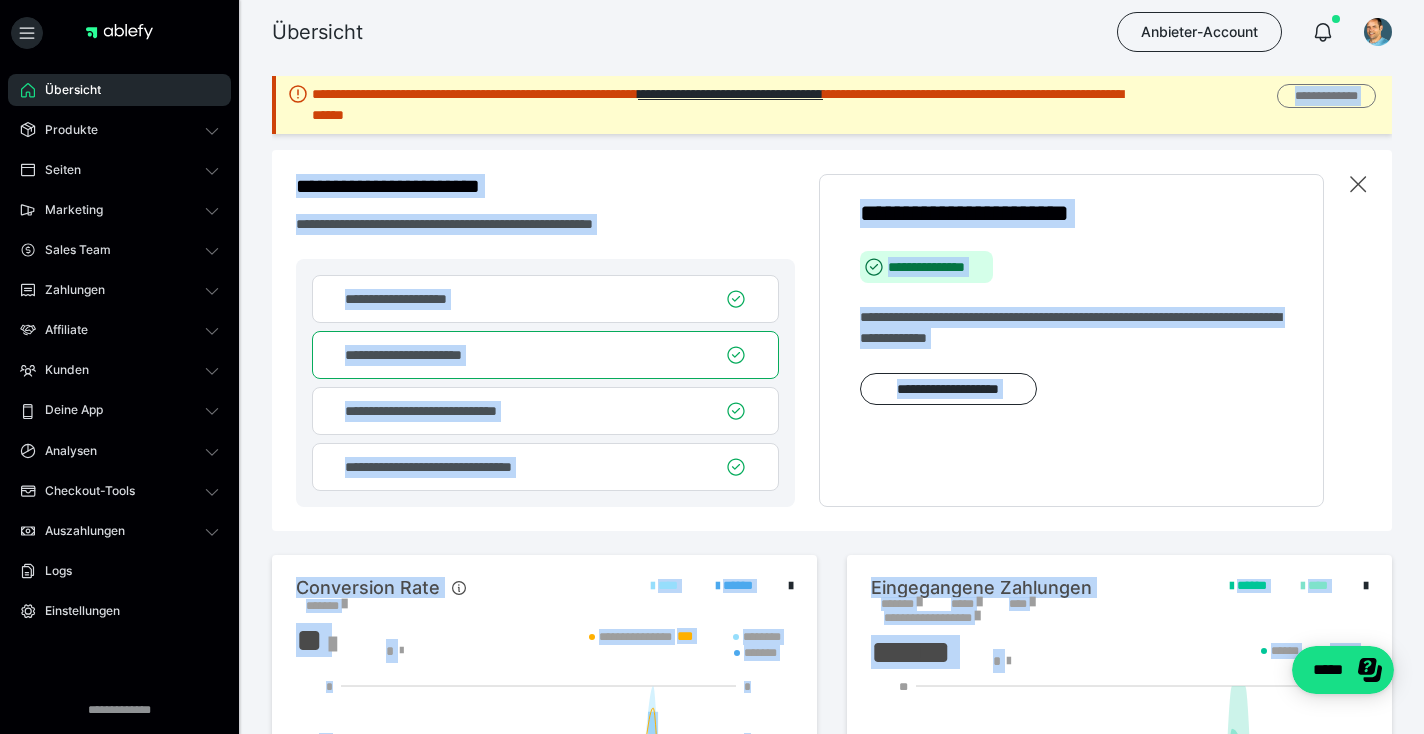 click on "**********" at bounding box center [1326, 96] 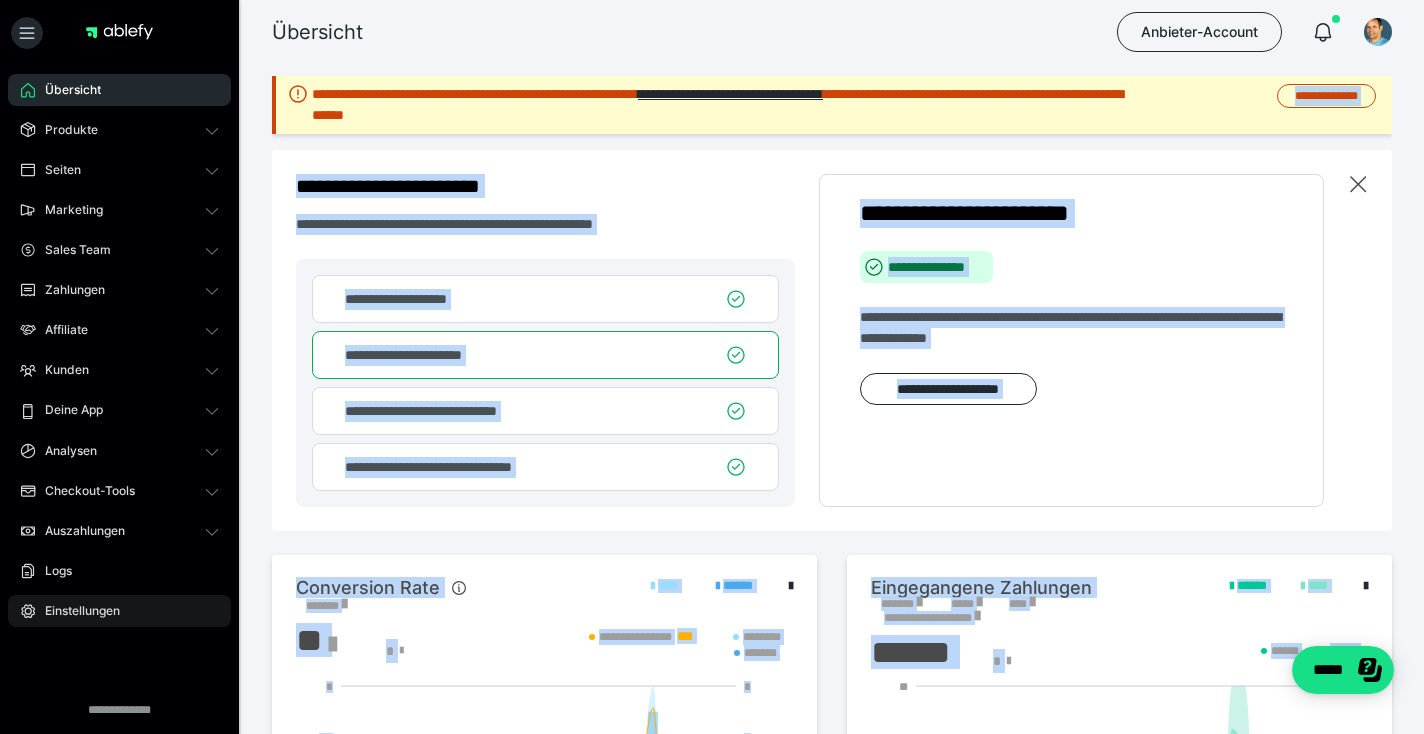 click on "Einstellungen" at bounding box center (75, 611) 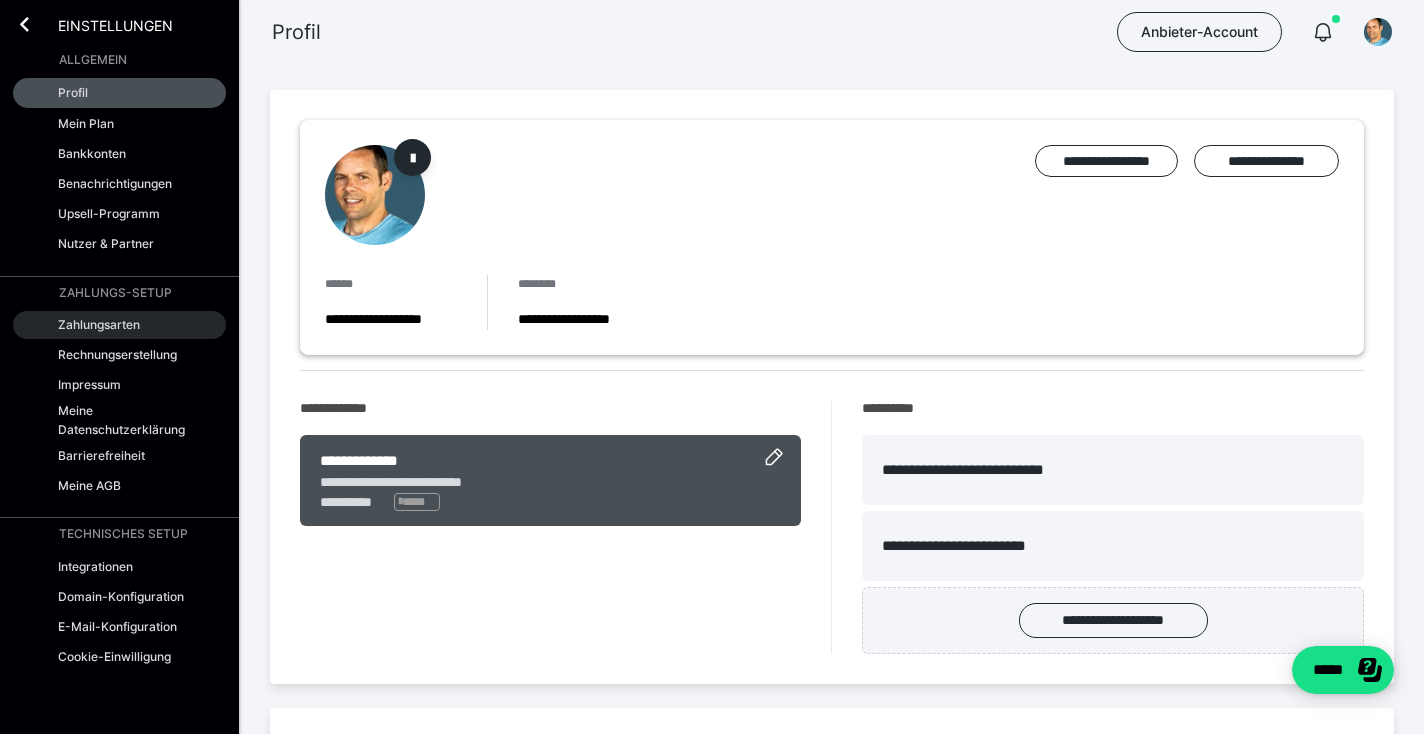 click on "Zahlungsarten" at bounding box center (99, 324) 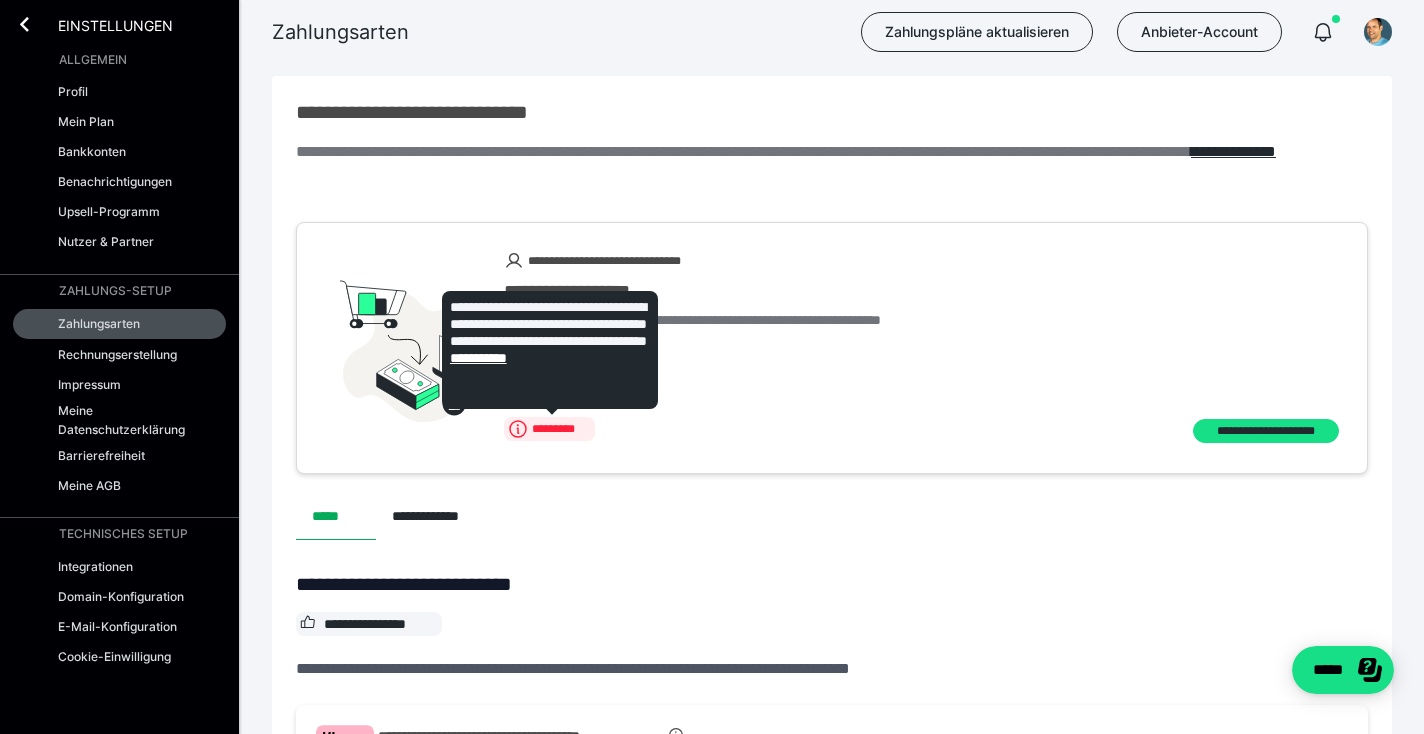 click 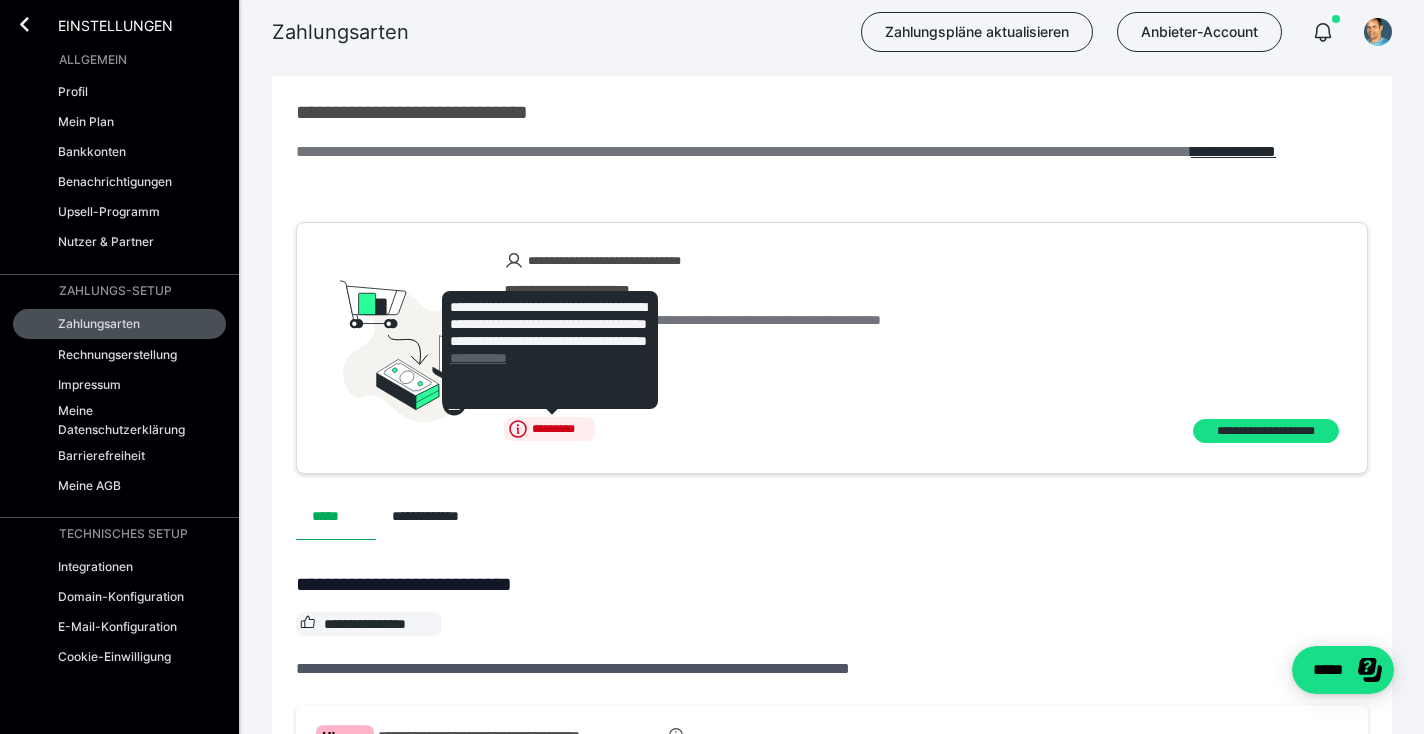 click on "**********" at bounding box center [478, 358] 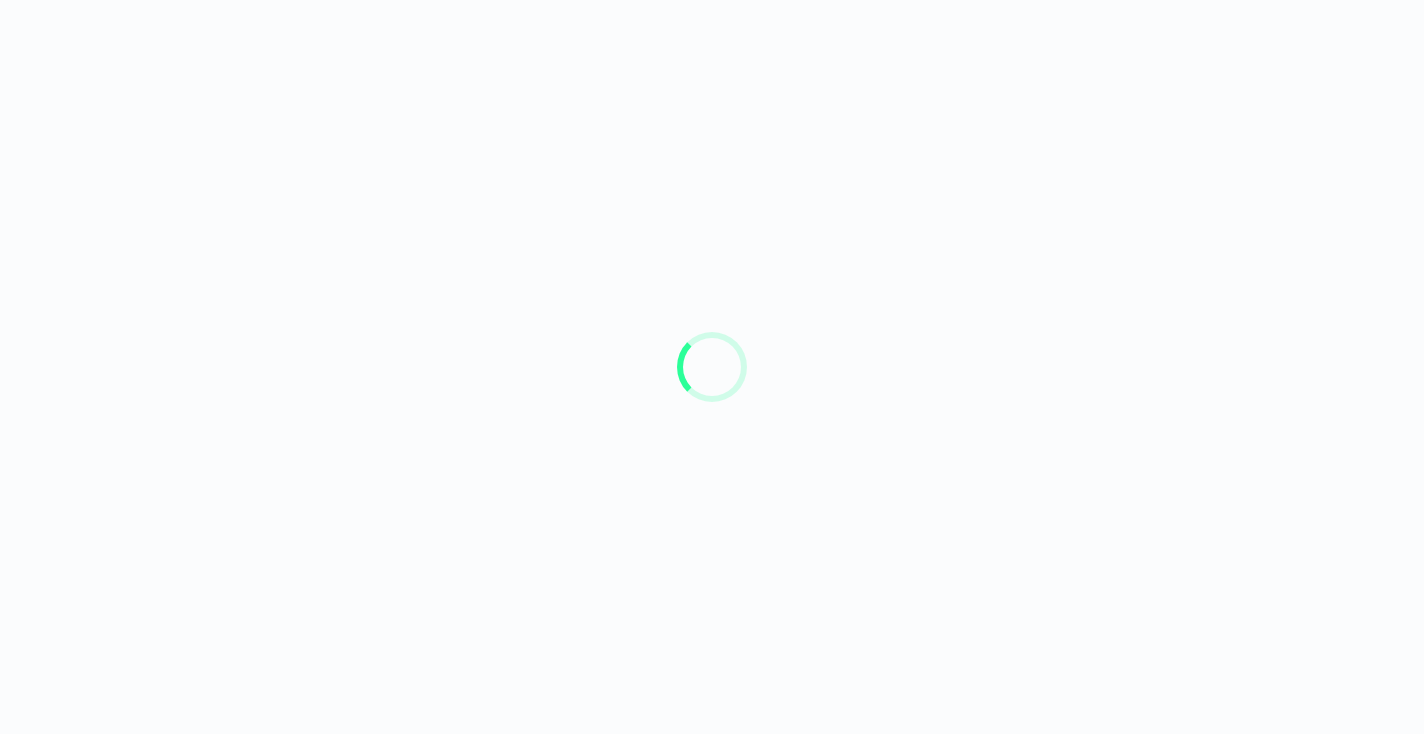 scroll, scrollTop: 0, scrollLeft: 0, axis: both 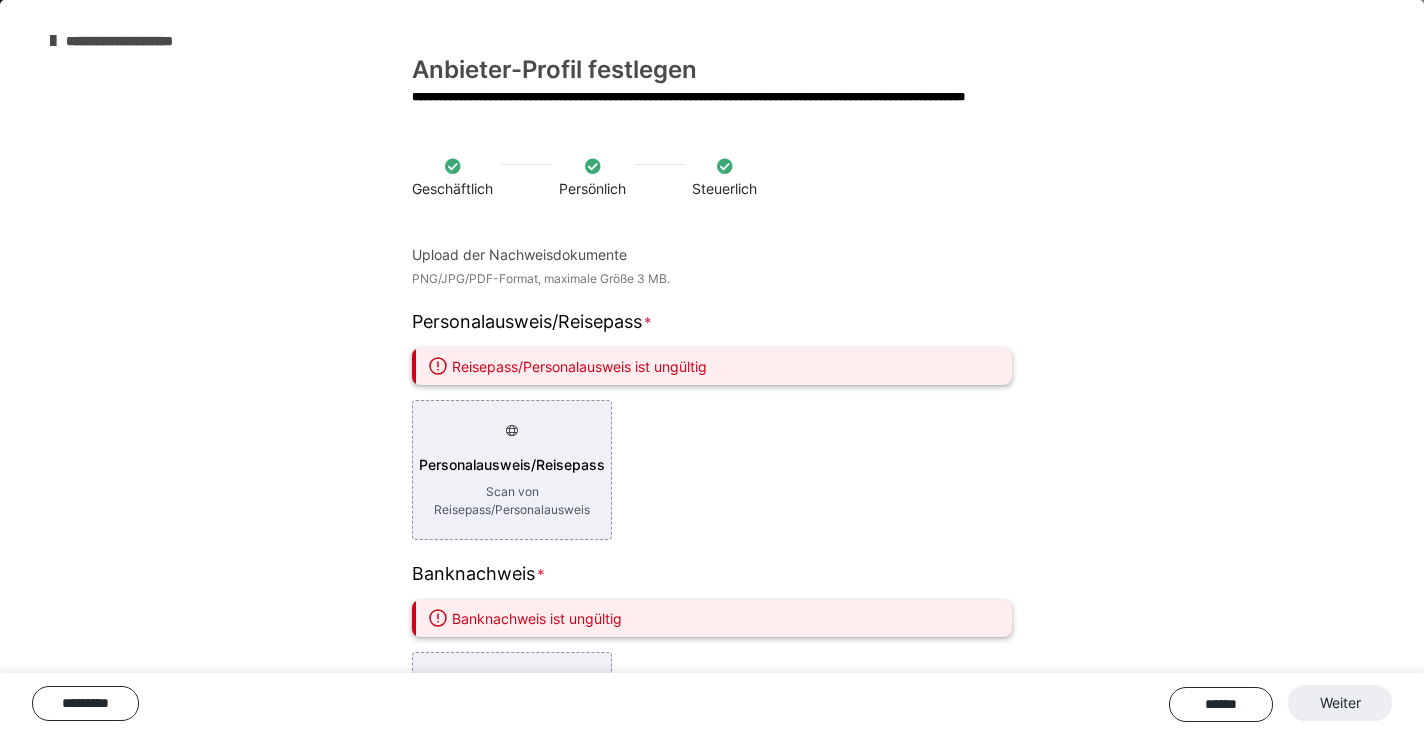 click on "Personalausweis/Reisepass Scan von Reisepass/Personalausweis" at bounding box center [712, 470] 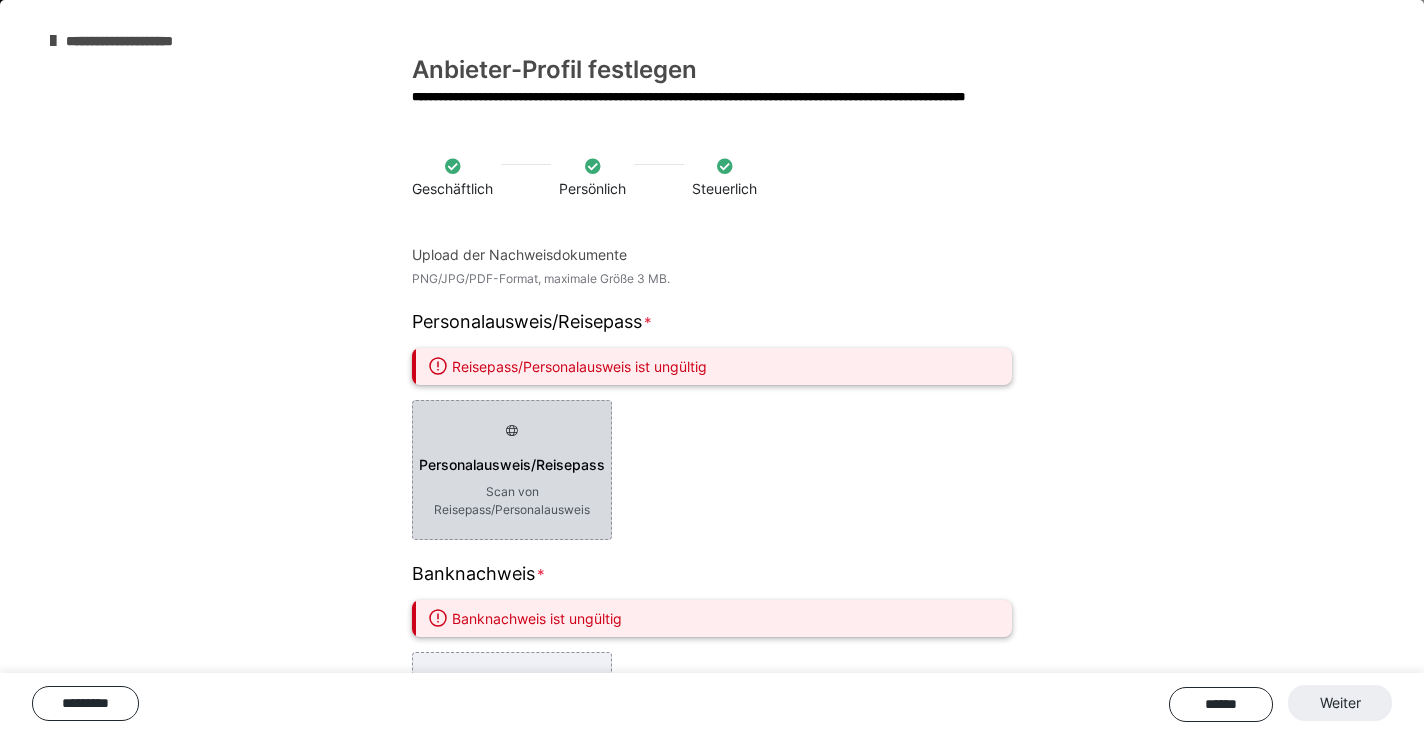 click on "Personalausweis/Reisepass Scan von Reisepass/Personalausweis" at bounding box center (512, 470) 